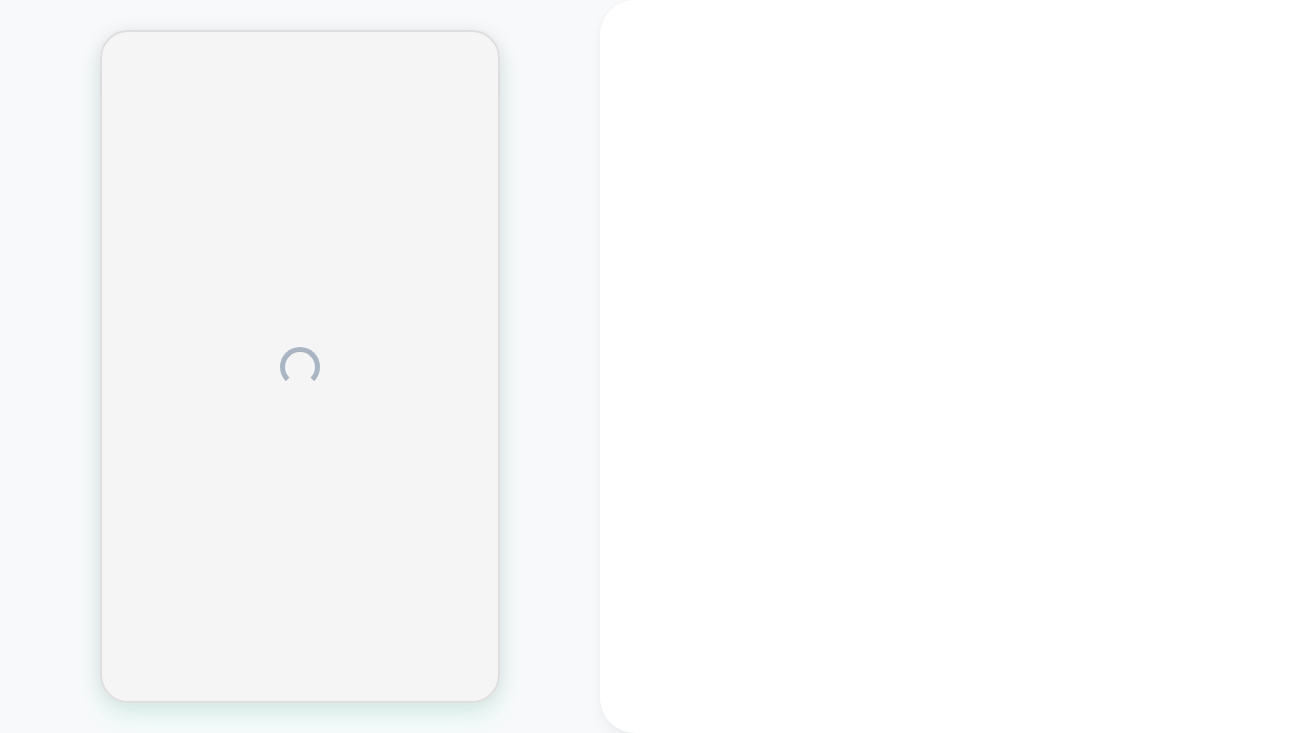 scroll, scrollTop: 0, scrollLeft: 0, axis: both 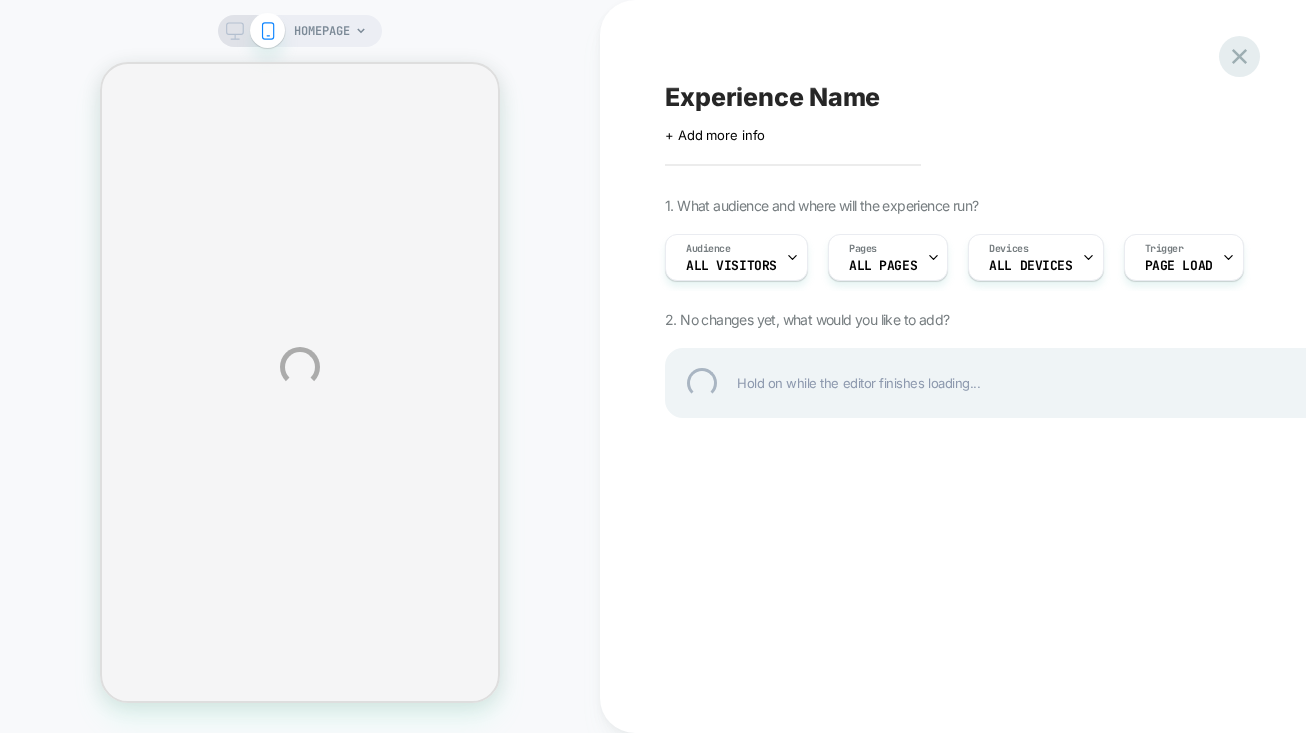 click at bounding box center [1239, 56] 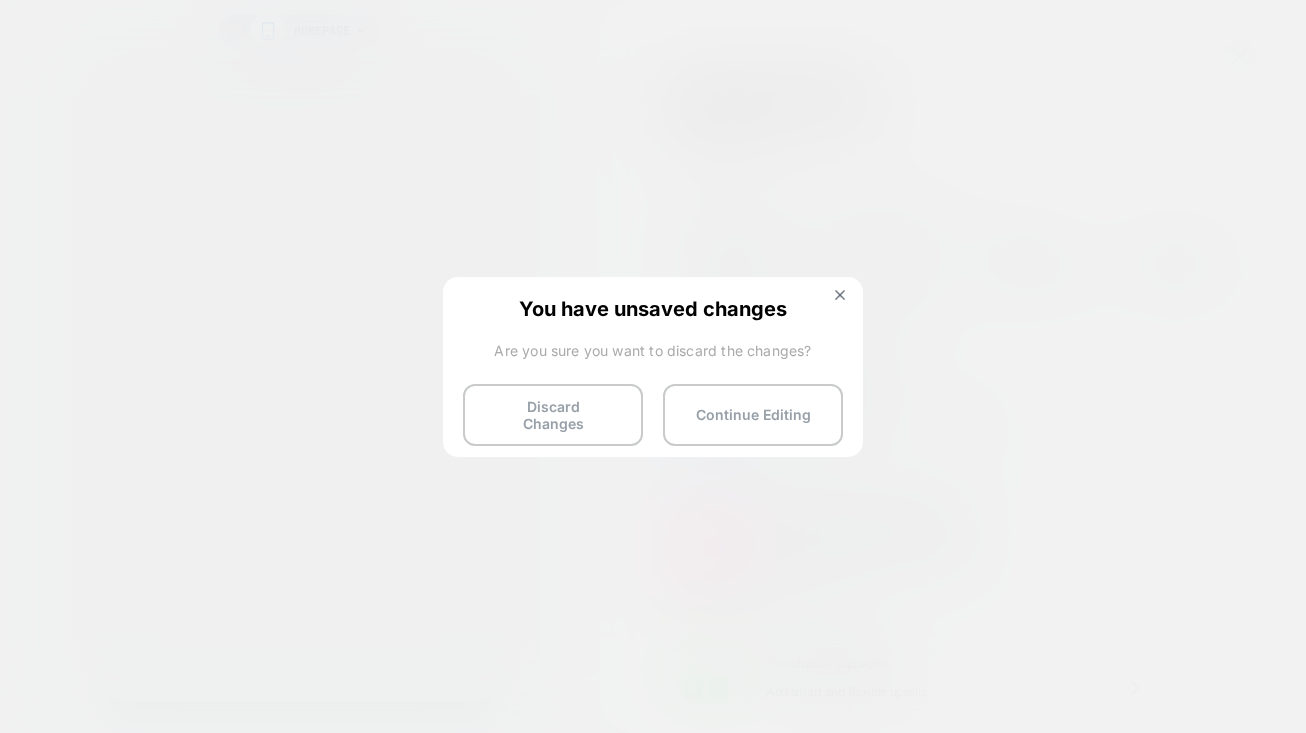 click on "You have unsaved changes Are you sure you want to discard the changes? Discard Changes Continue Editing" at bounding box center [653, 365] 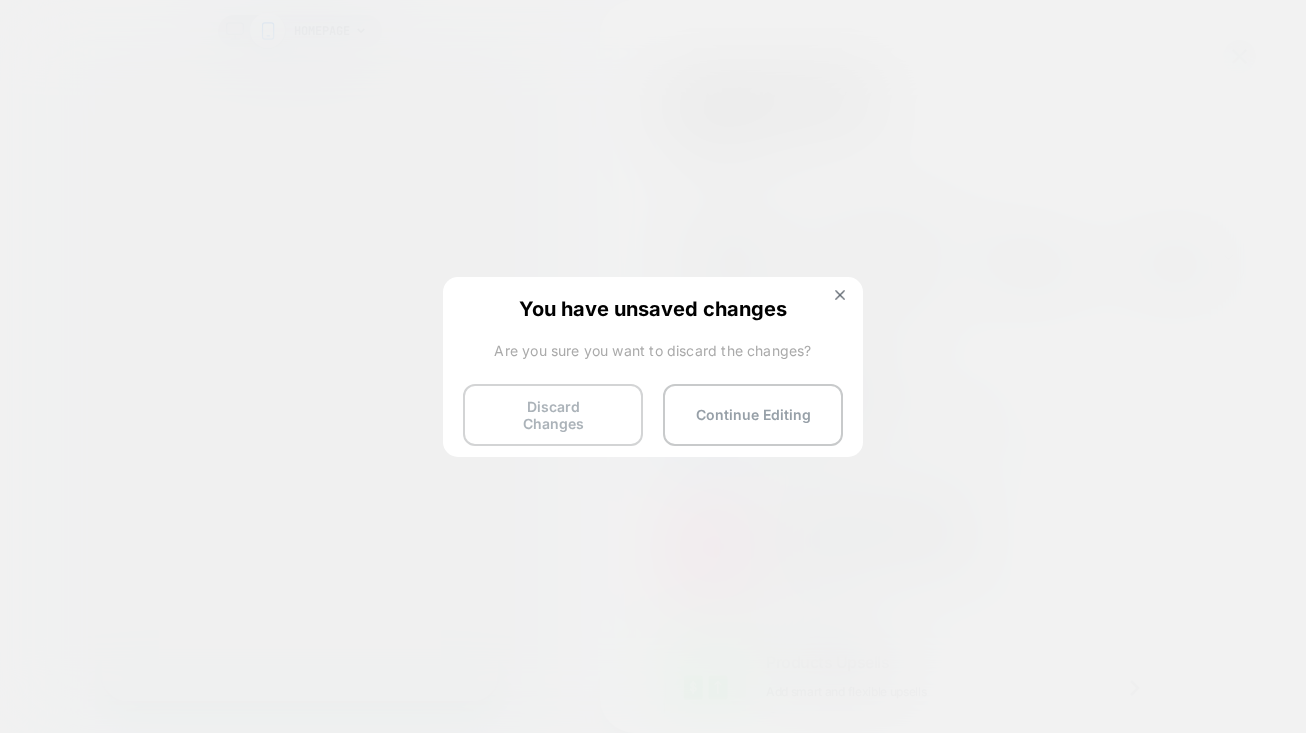 click on "Discard Changes" at bounding box center [553, 415] 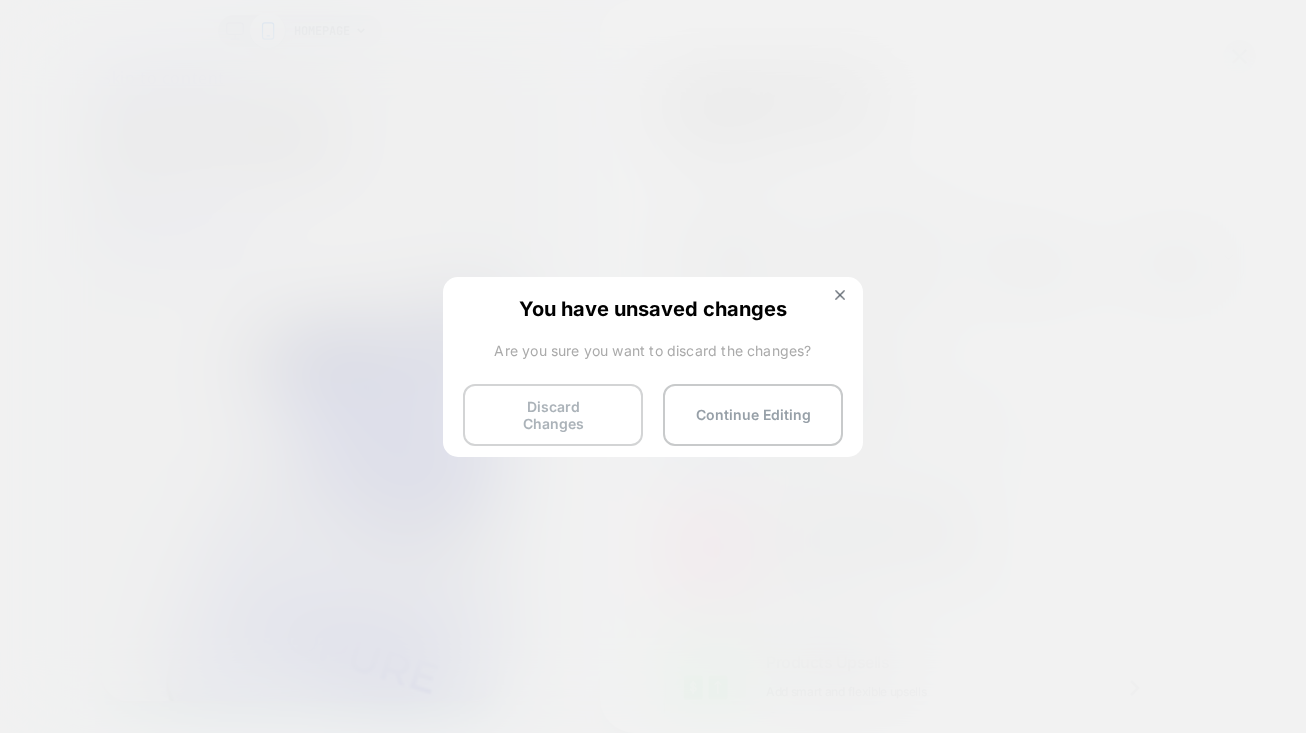 scroll, scrollTop: 0, scrollLeft: 0, axis: both 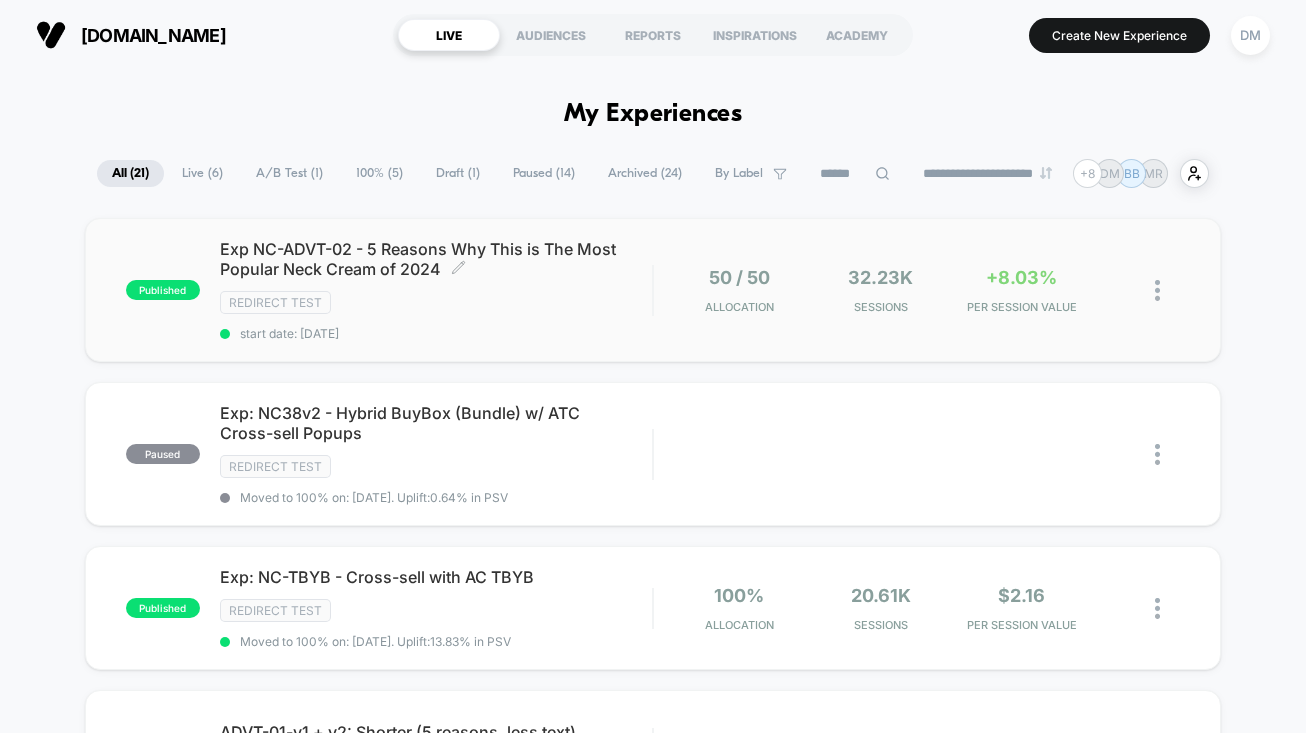 click on "Redirect Test" at bounding box center [436, 302] 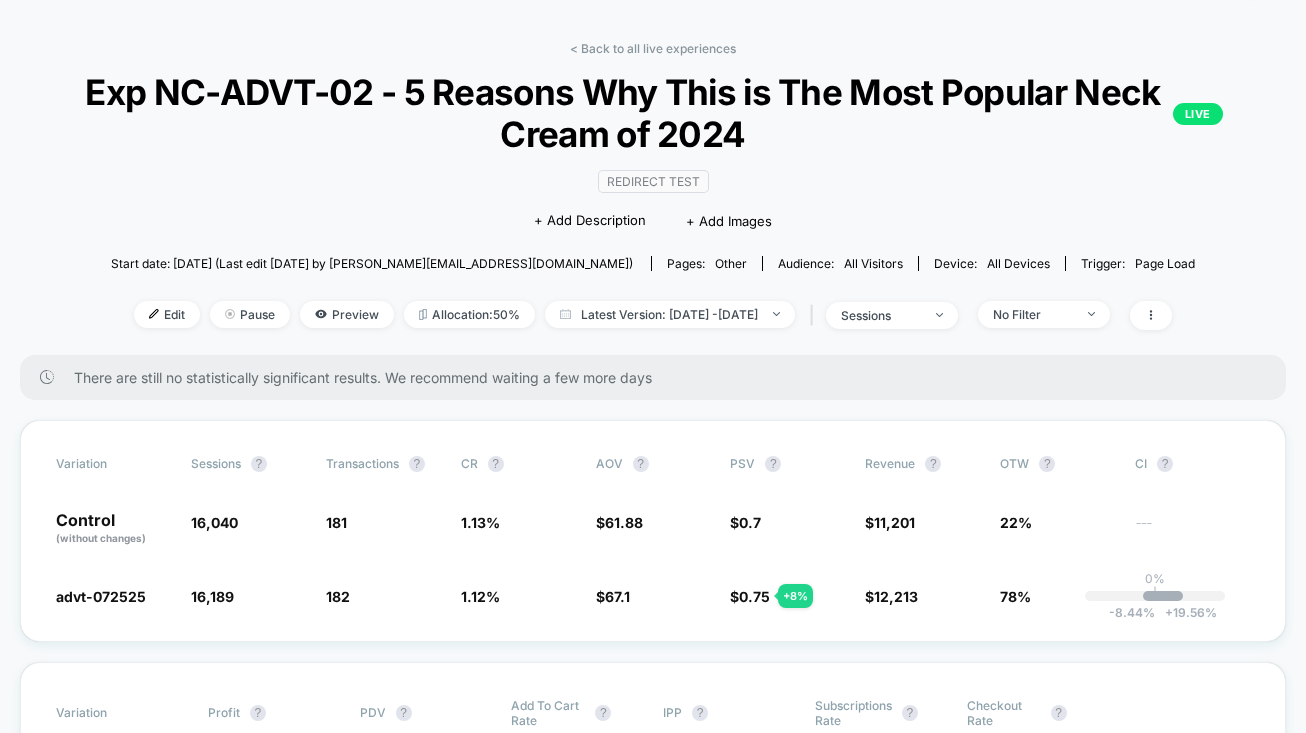 scroll, scrollTop: 92, scrollLeft: 0, axis: vertical 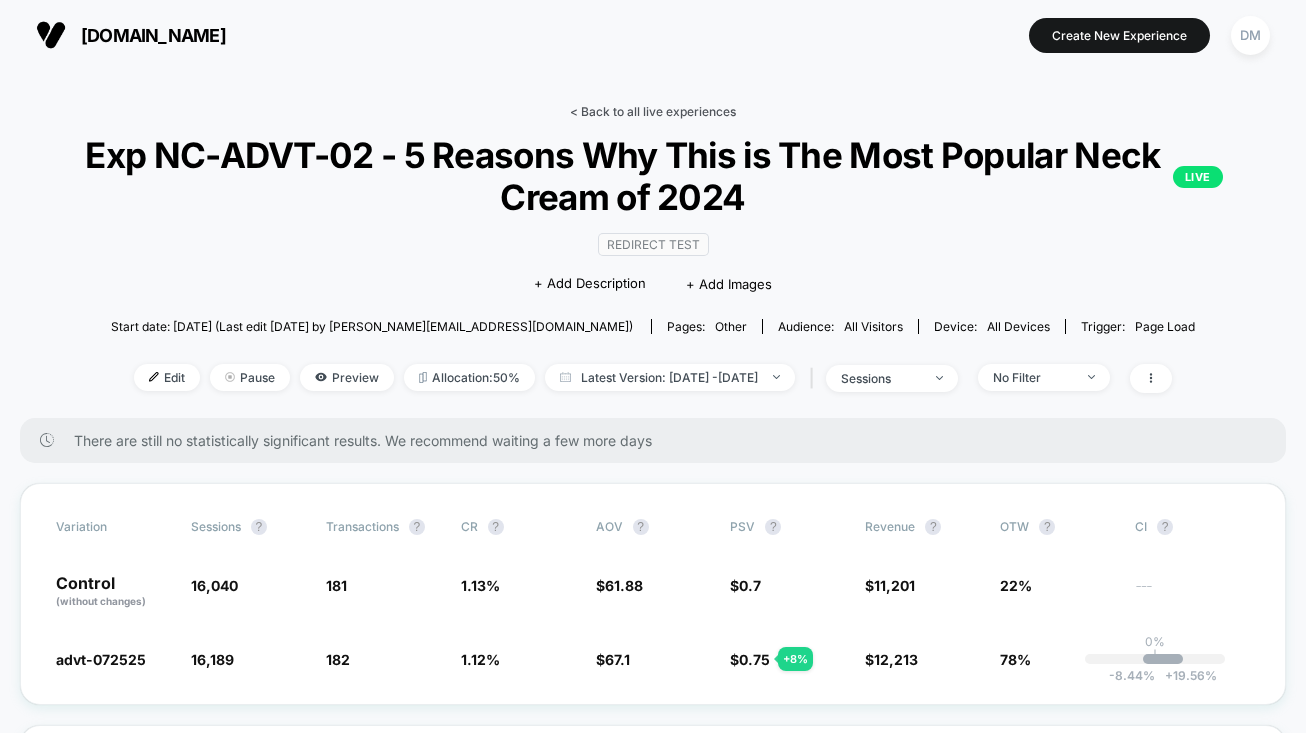 click on "< Back to all live experiences" at bounding box center (653, 111) 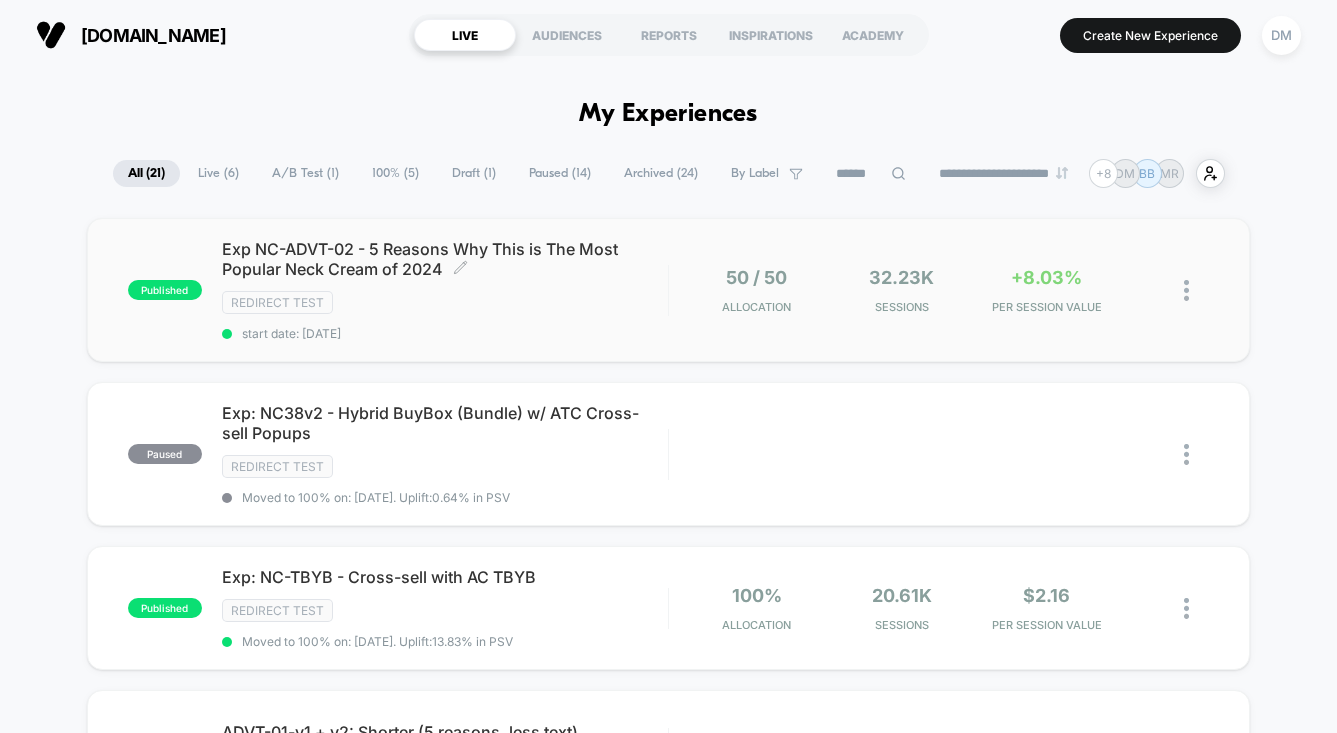 click on "Redirect Test" at bounding box center [445, 302] 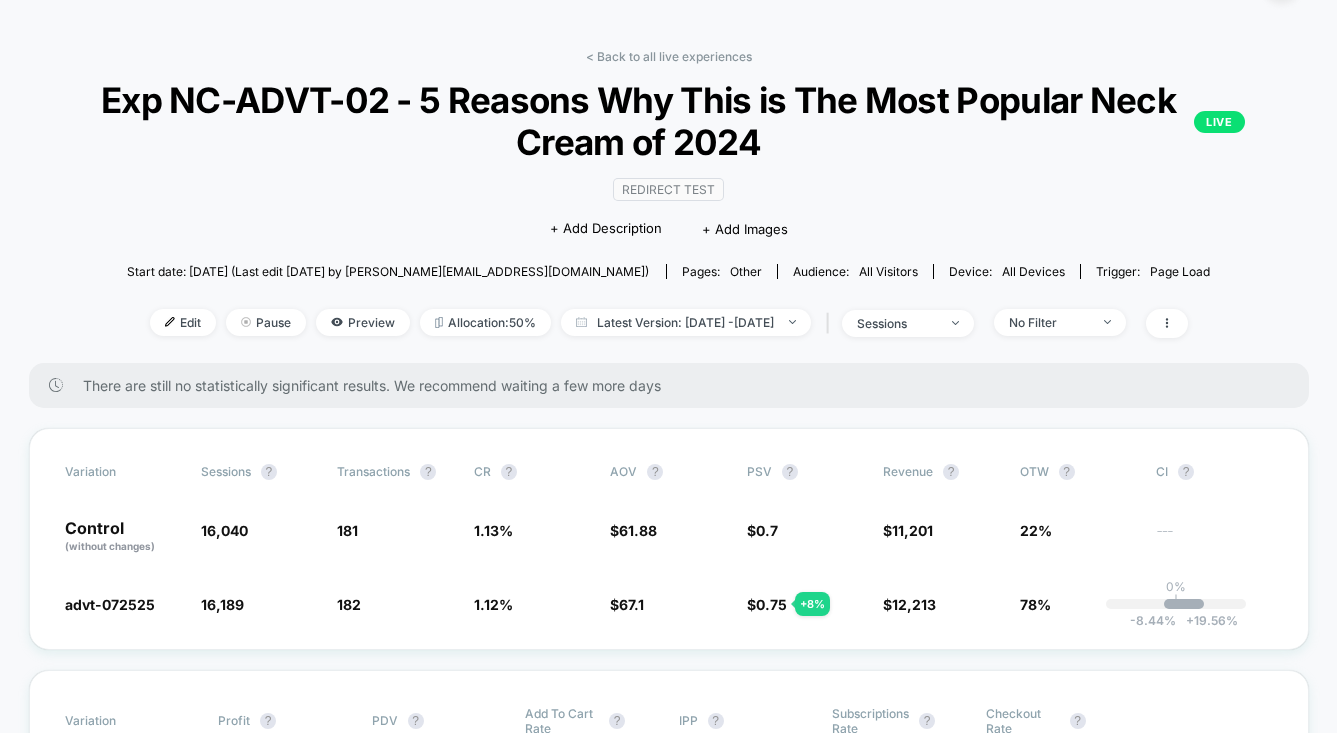 scroll, scrollTop: 0, scrollLeft: 0, axis: both 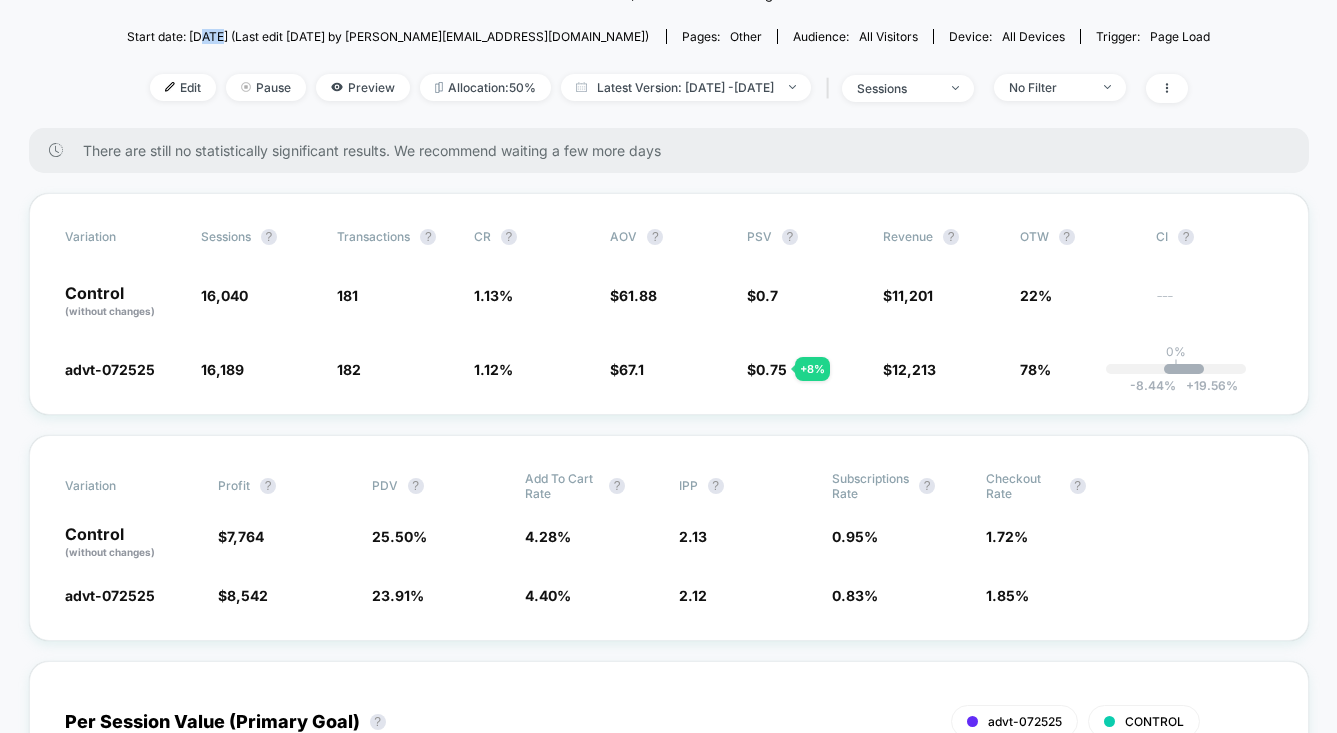 drag, startPoint x: 254, startPoint y: 34, endPoint x: 273, endPoint y: 35, distance: 19.026299 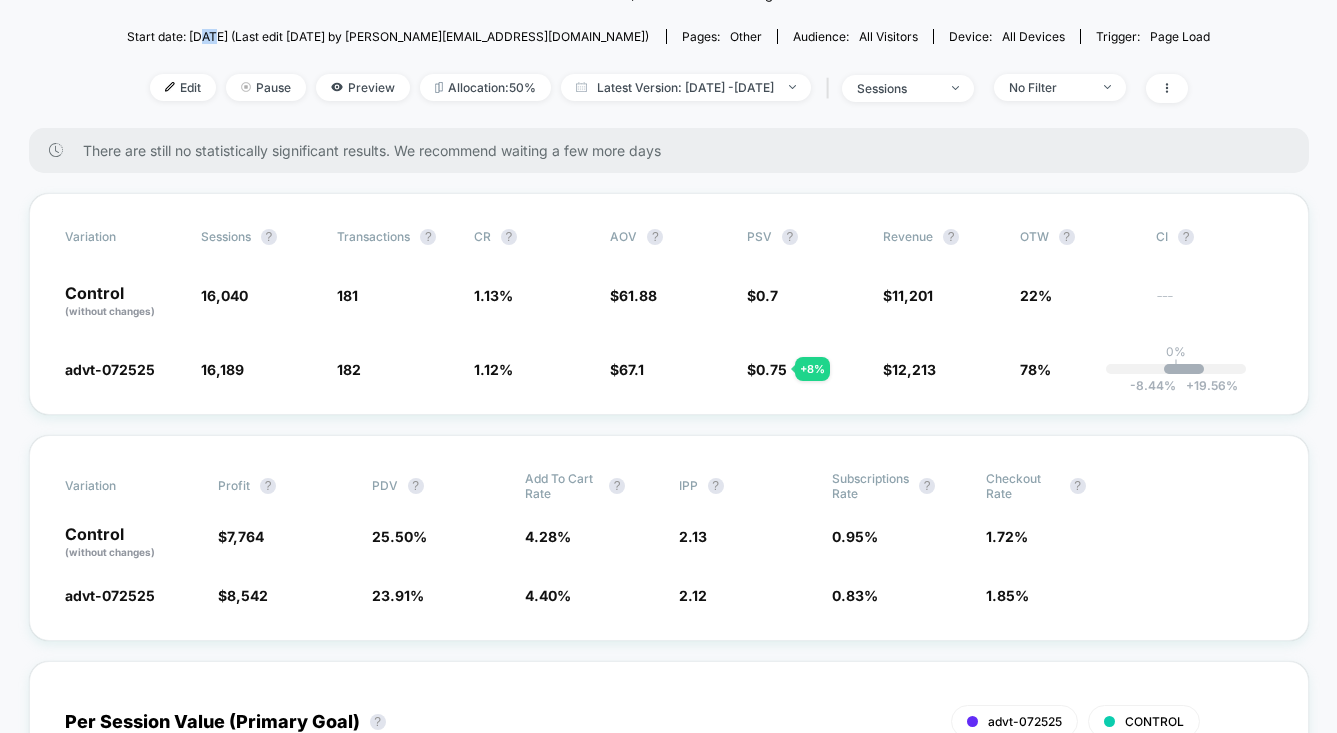 drag, startPoint x: 254, startPoint y: 36, endPoint x: 268, endPoint y: 38, distance: 14.142136 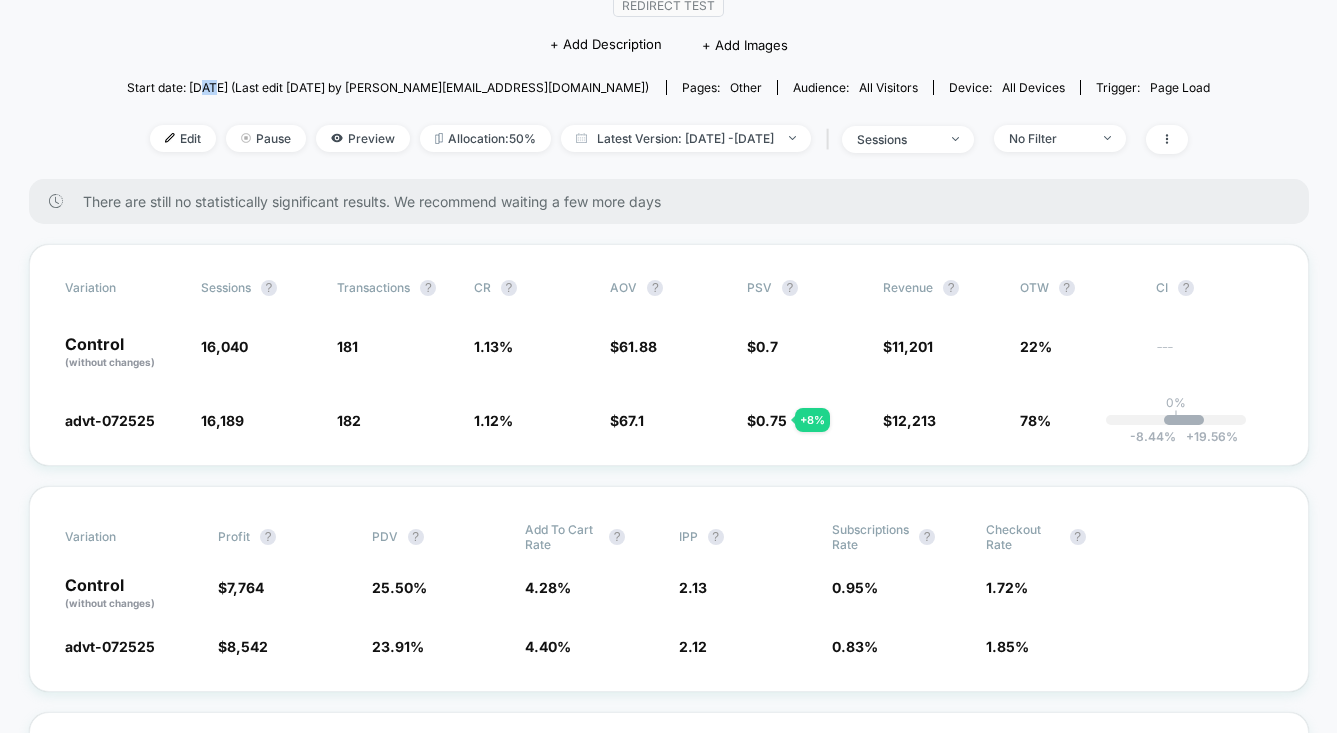 scroll, scrollTop: 238, scrollLeft: 0, axis: vertical 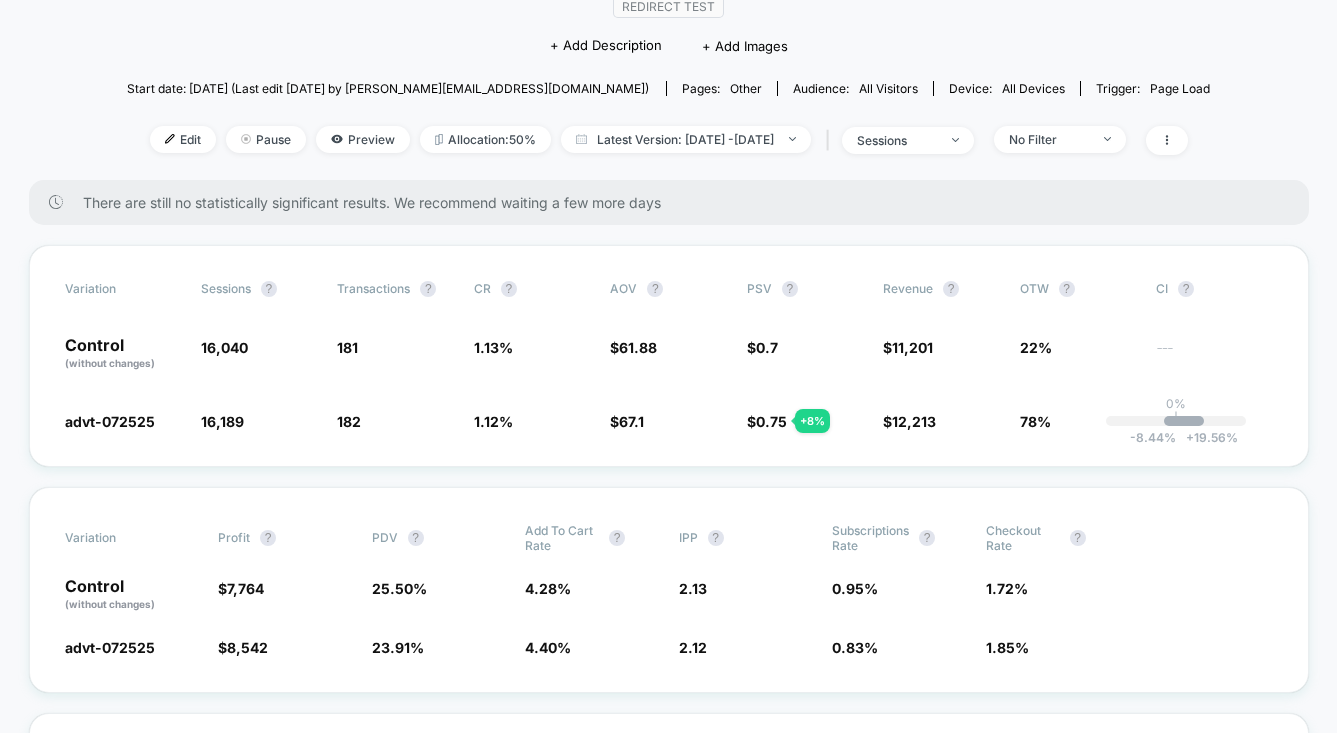 click on "Start date: [DATE] (Last edit [DATE] by [PERSON_NAME][EMAIL_ADDRESS][DOMAIN_NAME])" at bounding box center [388, 88] 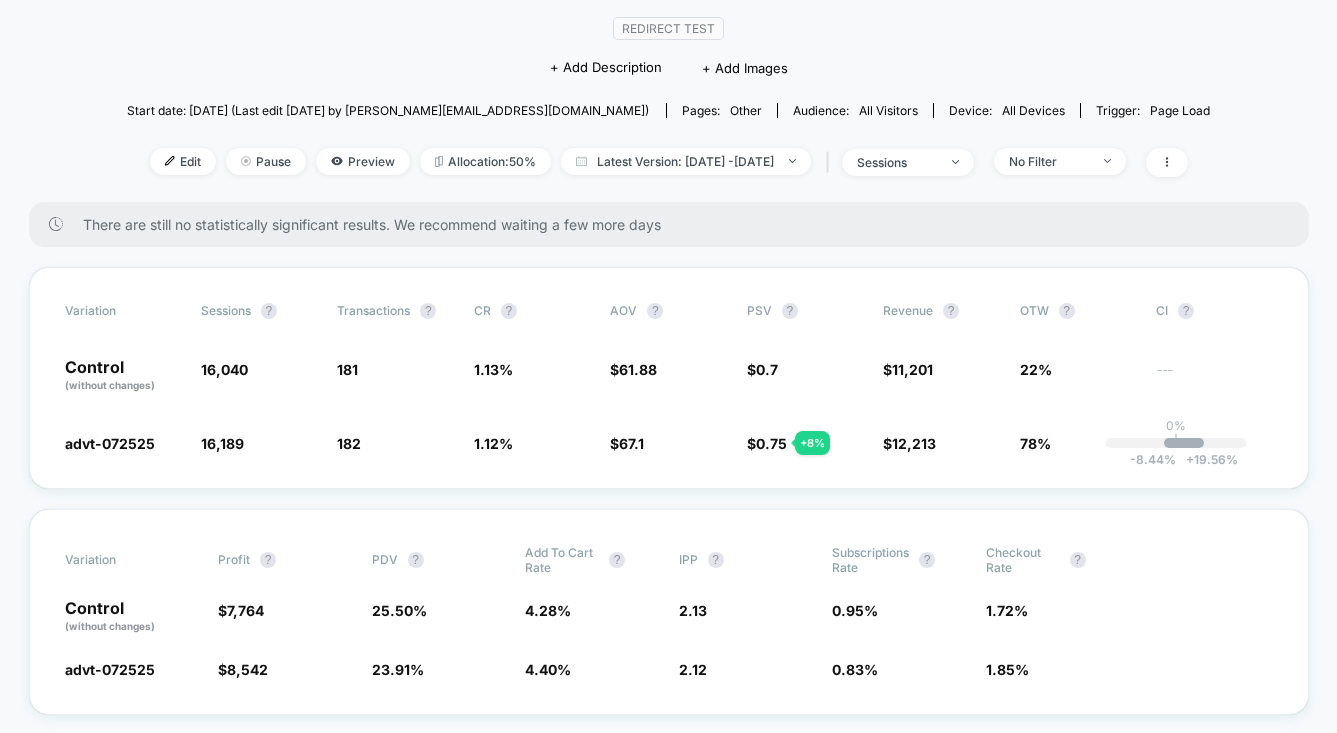 scroll, scrollTop: 0, scrollLeft: 0, axis: both 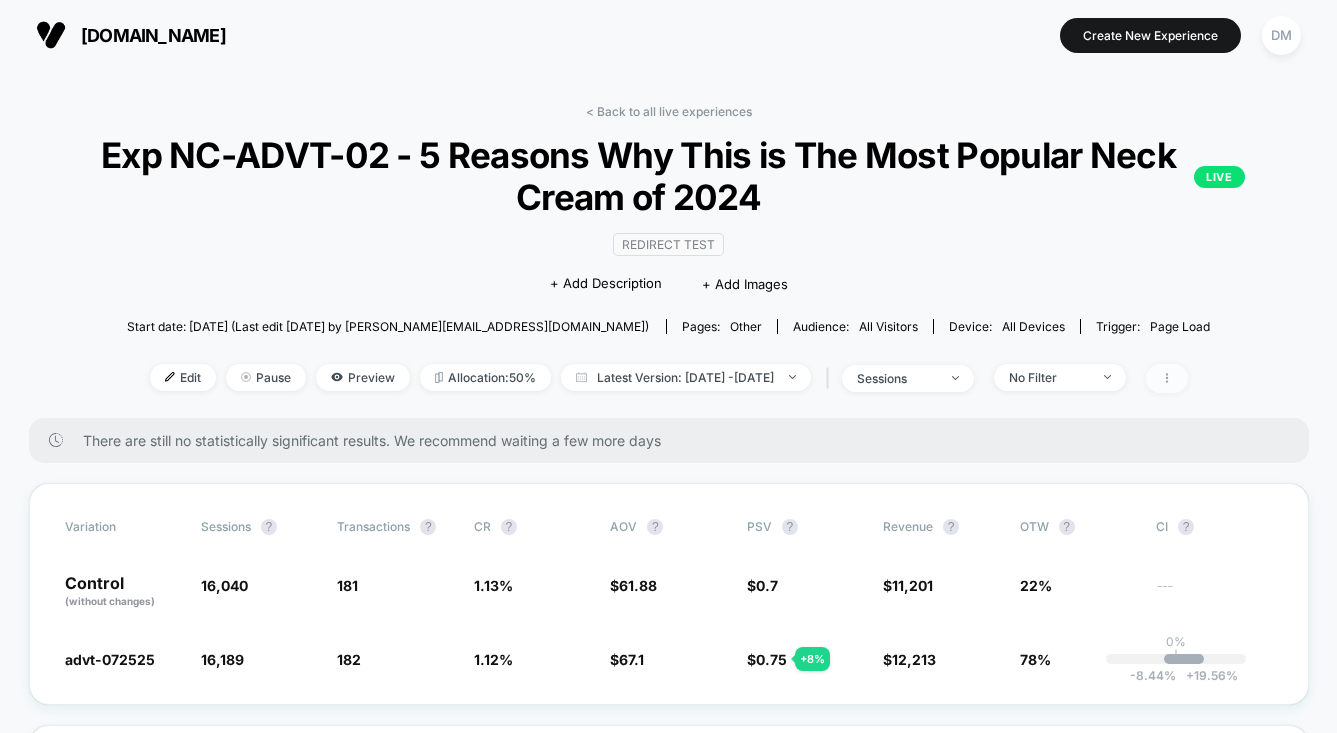 click 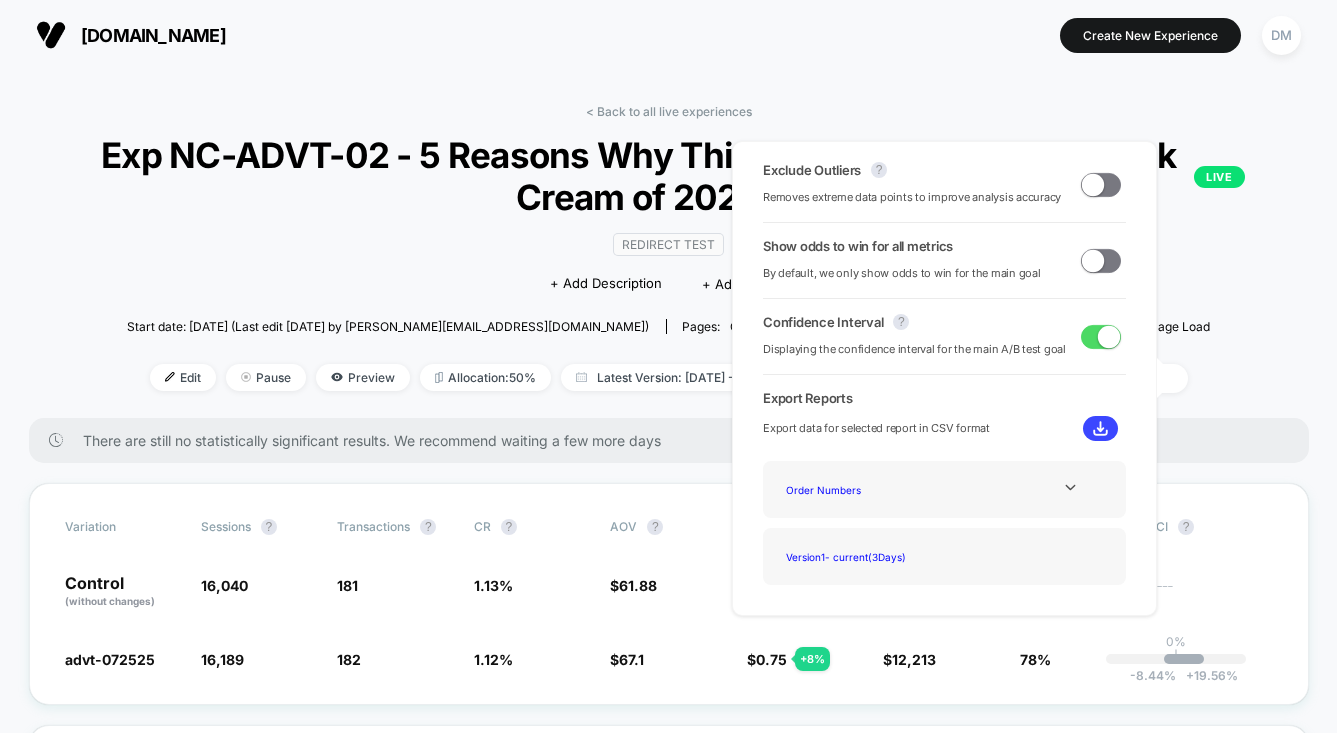 click on "Start date: [DATE] (Last edit [DATE] by [PERSON_NAME][EMAIL_ADDRESS][DOMAIN_NAME]) Pages: other Audience: All Visitors Device: all devices Trigger: Page Load" at bounding box center [669, 326] 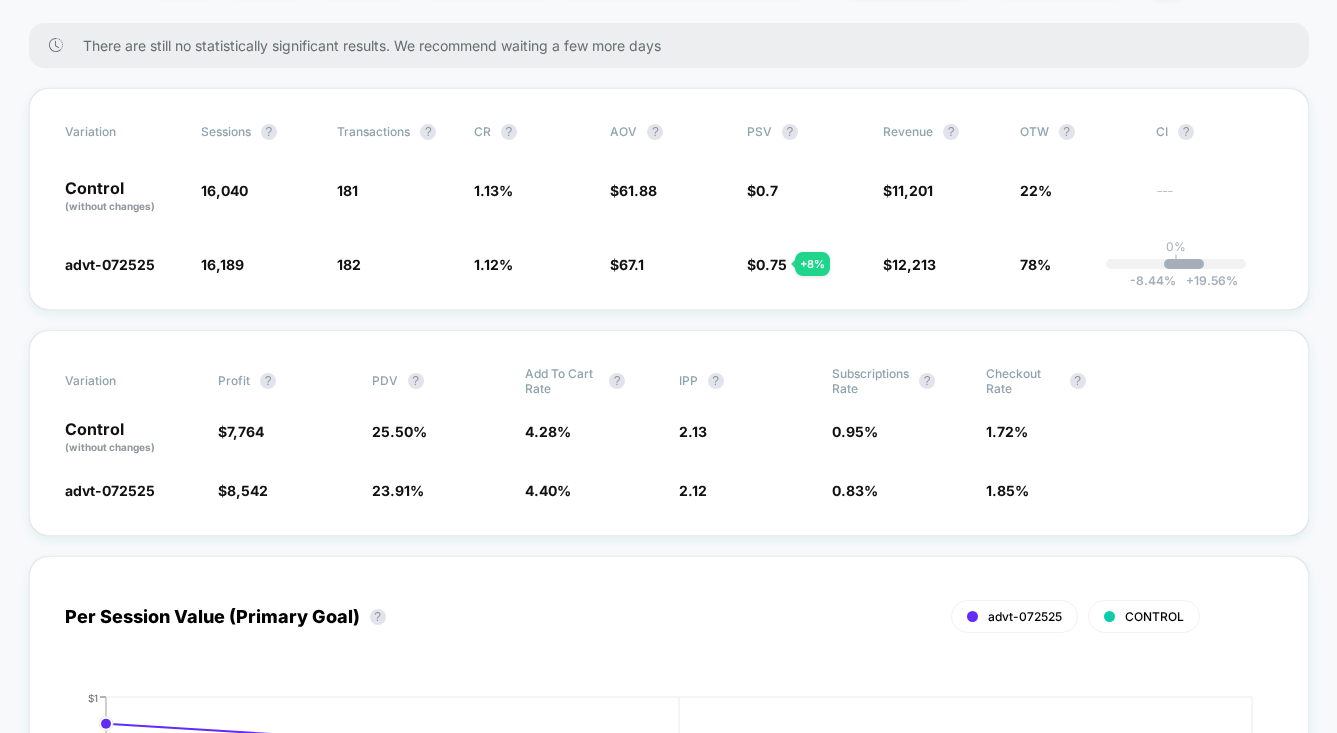 scroll, scrollTop: 416, scrollLeft: 0, axis: vertical 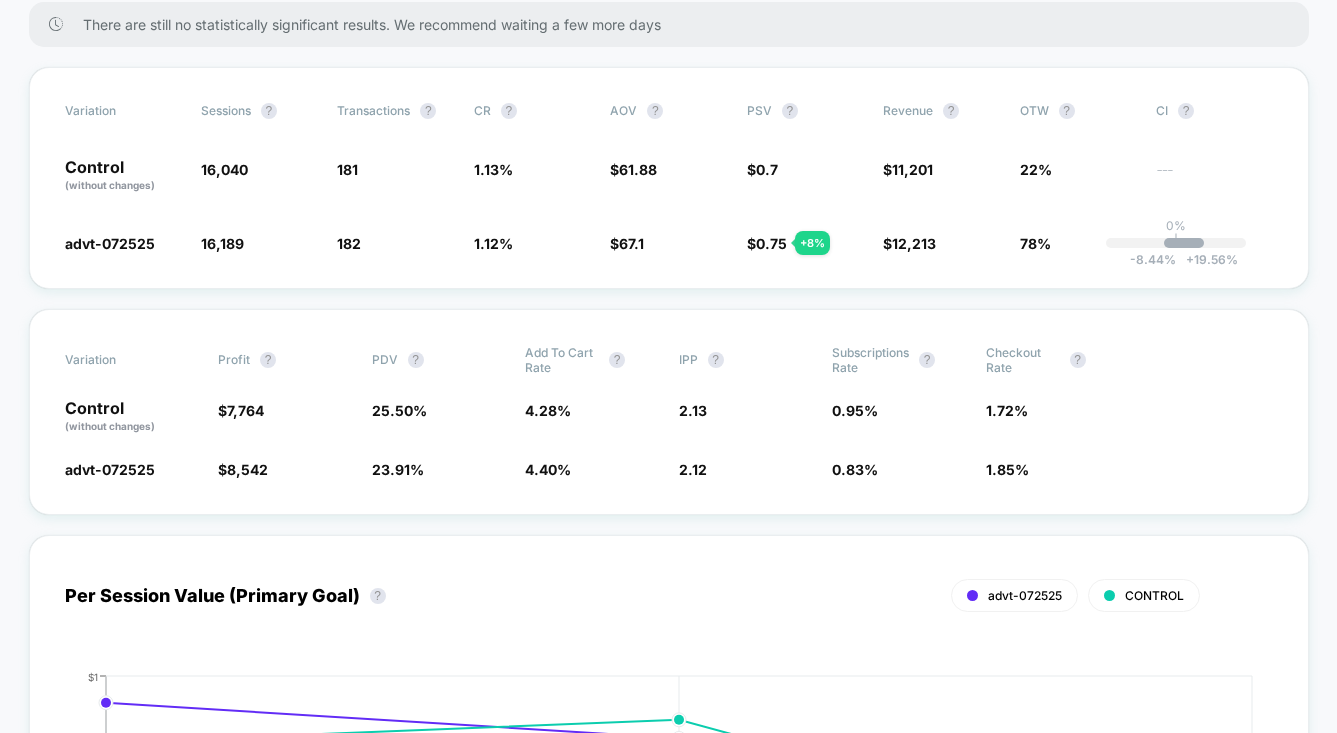 click on "< Back to all live experiences  Exp NC-ADVT-02 - 5 Reasons Why This is The Most Popular Neck Cream of 2024 LIVE Redirect Test Click to edit experience details + Add Description + Add Images Start date: [DATE] (Last edit [DATE] by [PERSON_NAME][EMAIL_ADDRESS][DOMAIN_NAME]) Pages: other Audience: All Visitors Device: all devices Trigger: Page Load Edit Pause  Preview Allocation:  50% Latest Version:     [DATE]    -    [DATE] |   sessions   No Filter There are still no statistically significant results. We recommend waiting a few more days Variation Sessions ? Transactions ? CR ? AOV ? PSV ? Revenue ? OTW ? CI ? Control (without changes) 16,040 181 1.13 % $ 61.88 $ 0.7 $ 11,201 22% --- advt-072525 16,189 + 0.93 % 182 - 0.37 % 1.12 % - 0.37 % $ 67.1 + 8.4 % $ 0.75 + 8 % $ 12,213 + 8 % 78% 0% | -8.44 % + 19.56 % Variation Profit ? PDV ? Add To Cart Rate ? IPP ? Subscriptions Rate ? Checkout Rate ? Control (without changes) $ 7,764 25.50 % 4.28 % 2.13 0.95 % 1.72 % advt-072525 $ 8,542 + 9 % 23.91 % - 6.2 % 4.40 % +" at bounding box center (669, 3340) 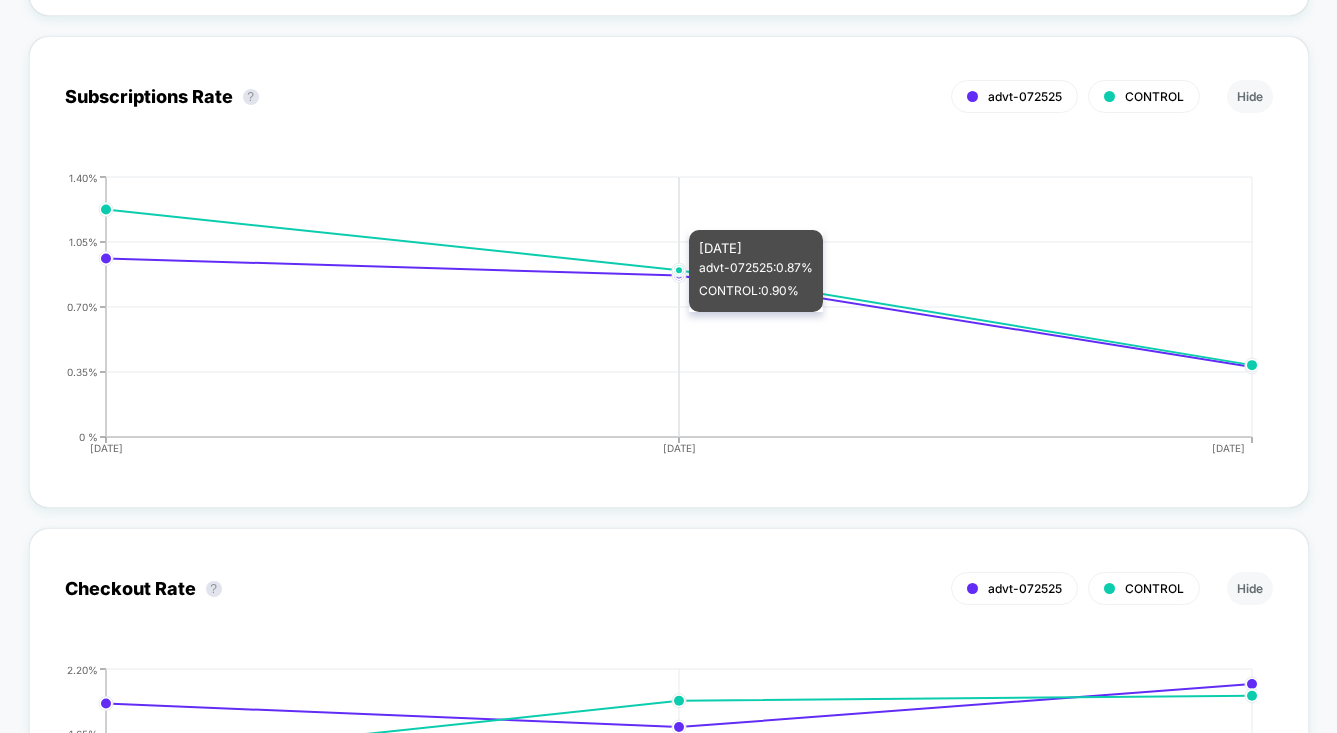 scroll, scrollTop: 4448, scrollLeft: 0, axis: vertical 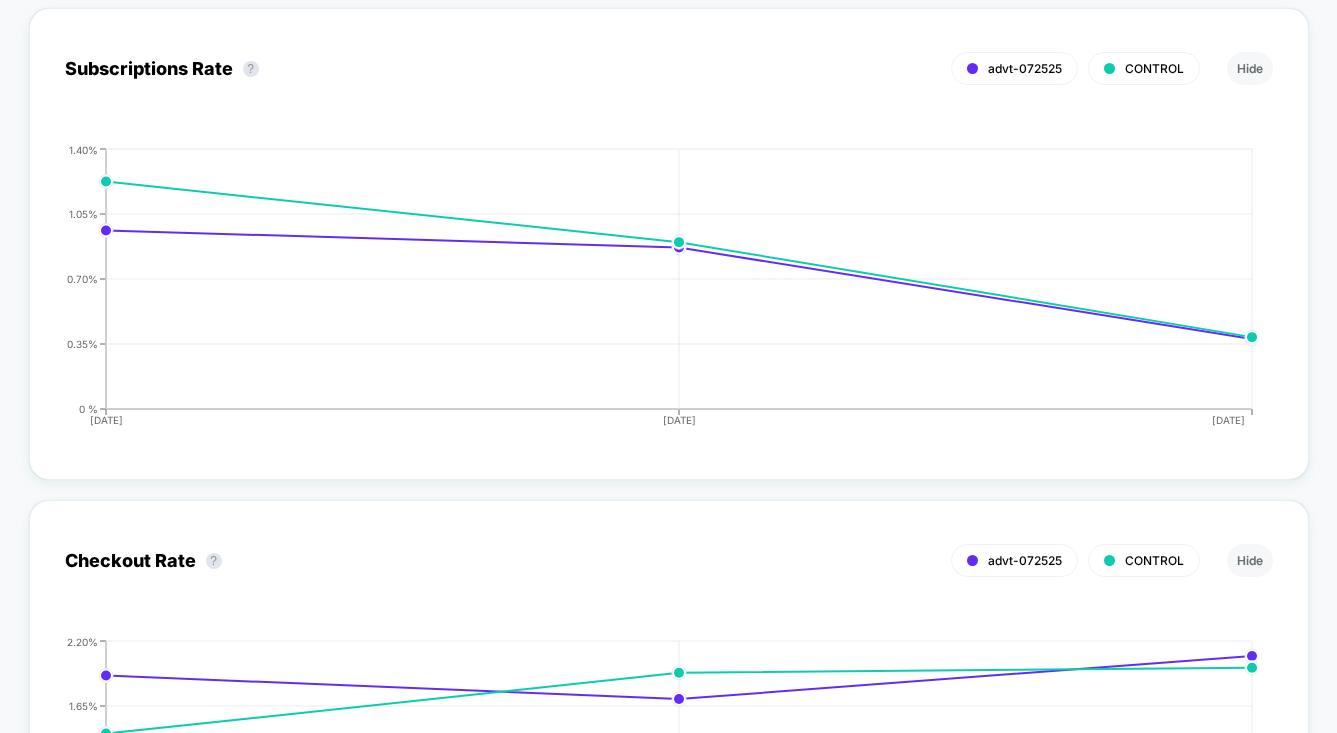 click on "Checkout Rate ? advt-072525 CONTROL Hide [DATE] [DATE] [DATE] 0 % 0.55% 1.10% 1.65% 2.20%" at bounding box center [669, 726] 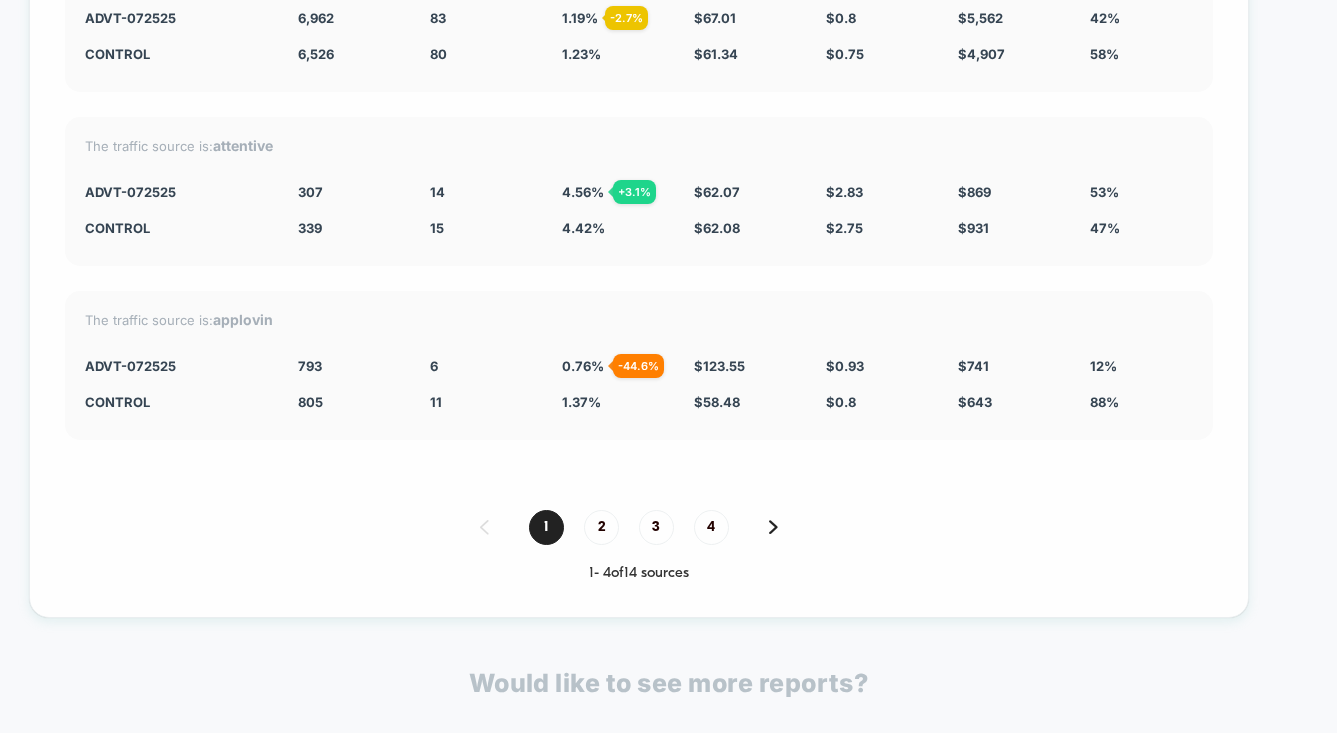 scroll, scrollTop: 6540, scrollLeft: 0, axis: vertical 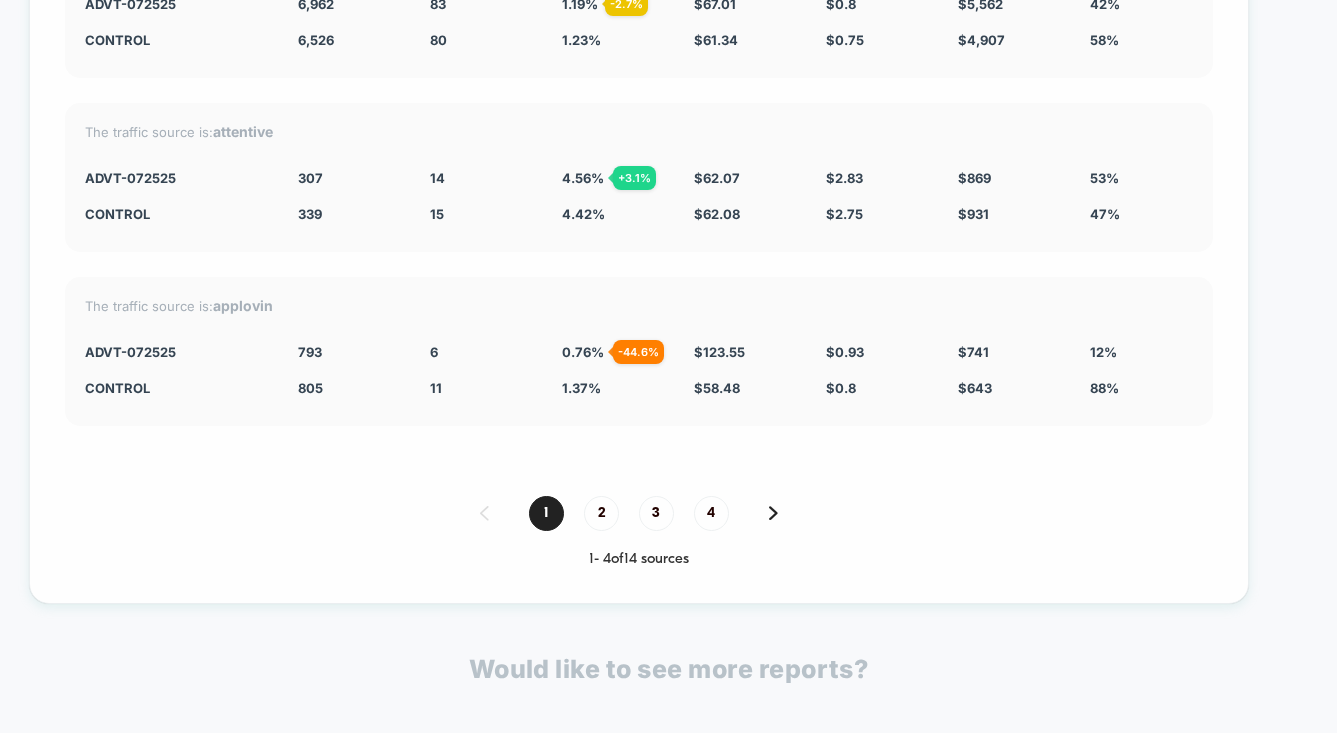 click on "0.76 % - 44.6 %" at bounding box center [583, 352] 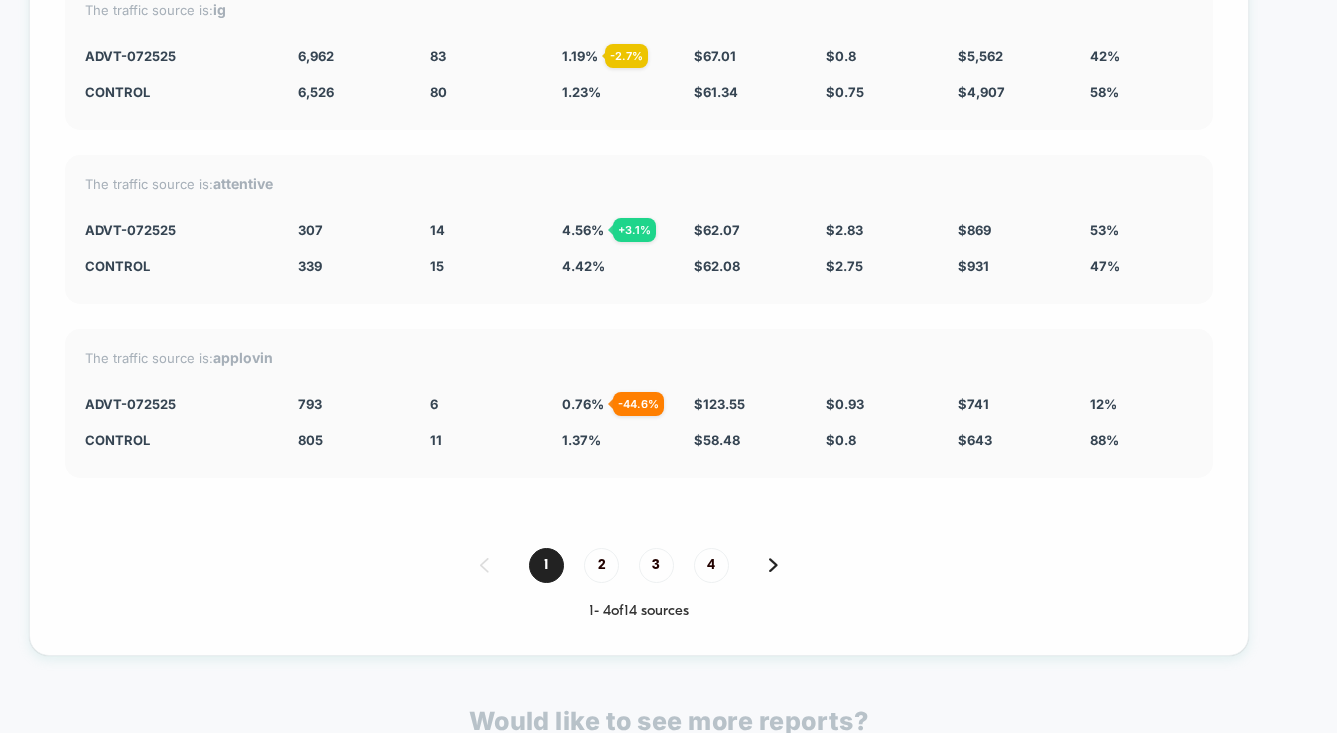 scroll, scrollTop: 6519, scrollLeft: 0, axis: vertical 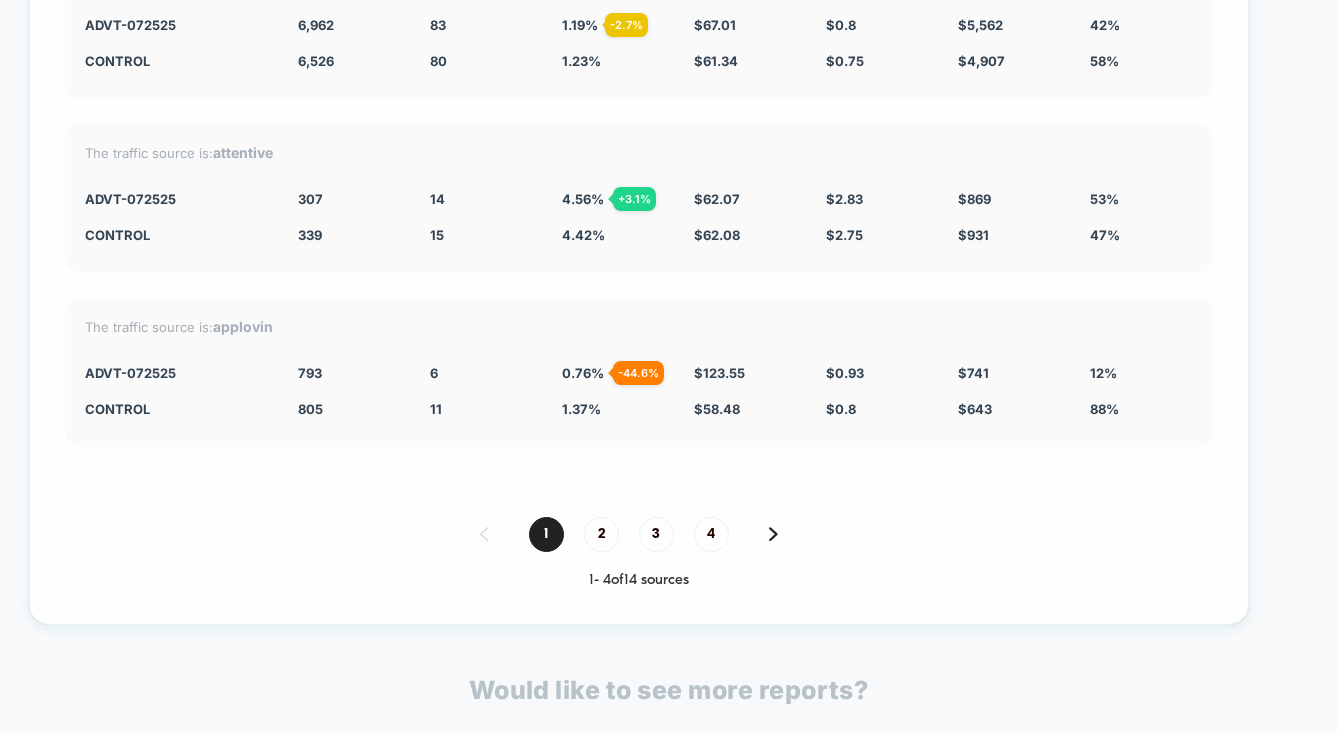 click on "applovin" at bounding box center [243, 326] 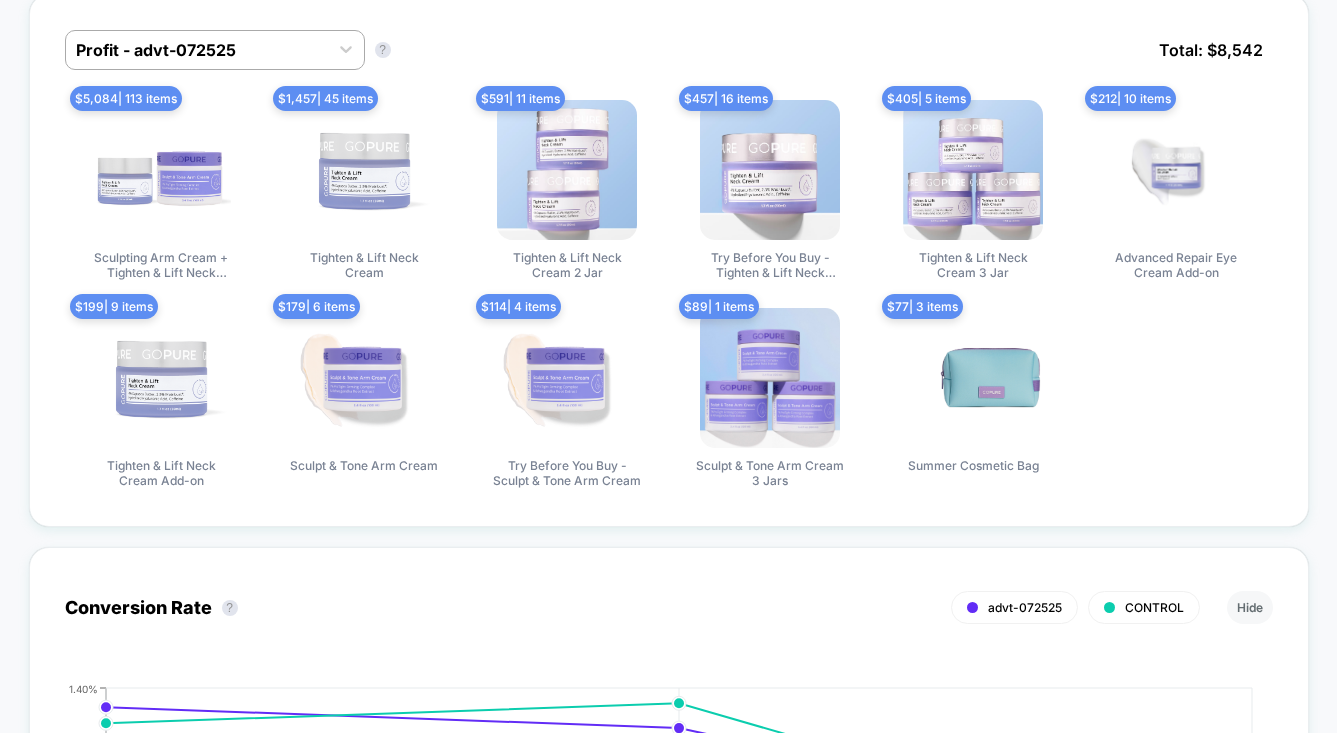 scroll, scrollTop: 1451, scrollLeft: 0, axis: vertical 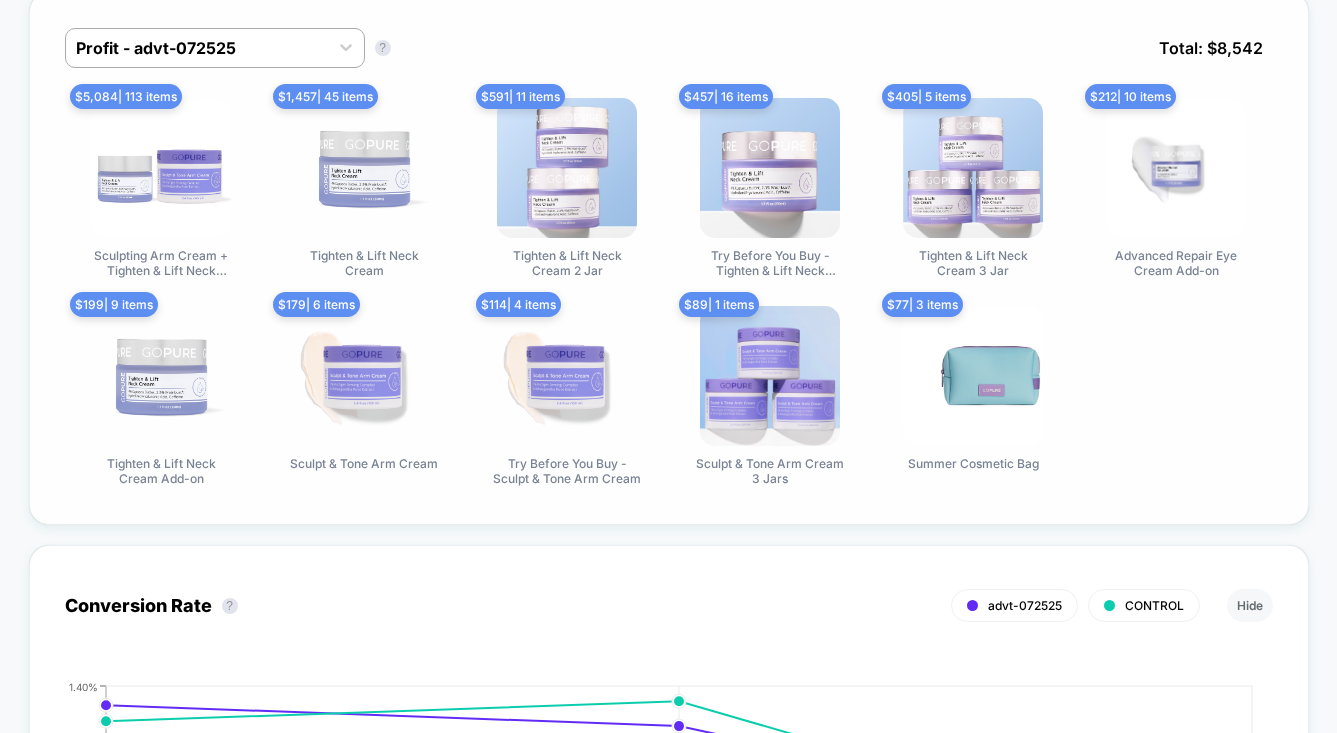 click at bounding box center (770, 168) 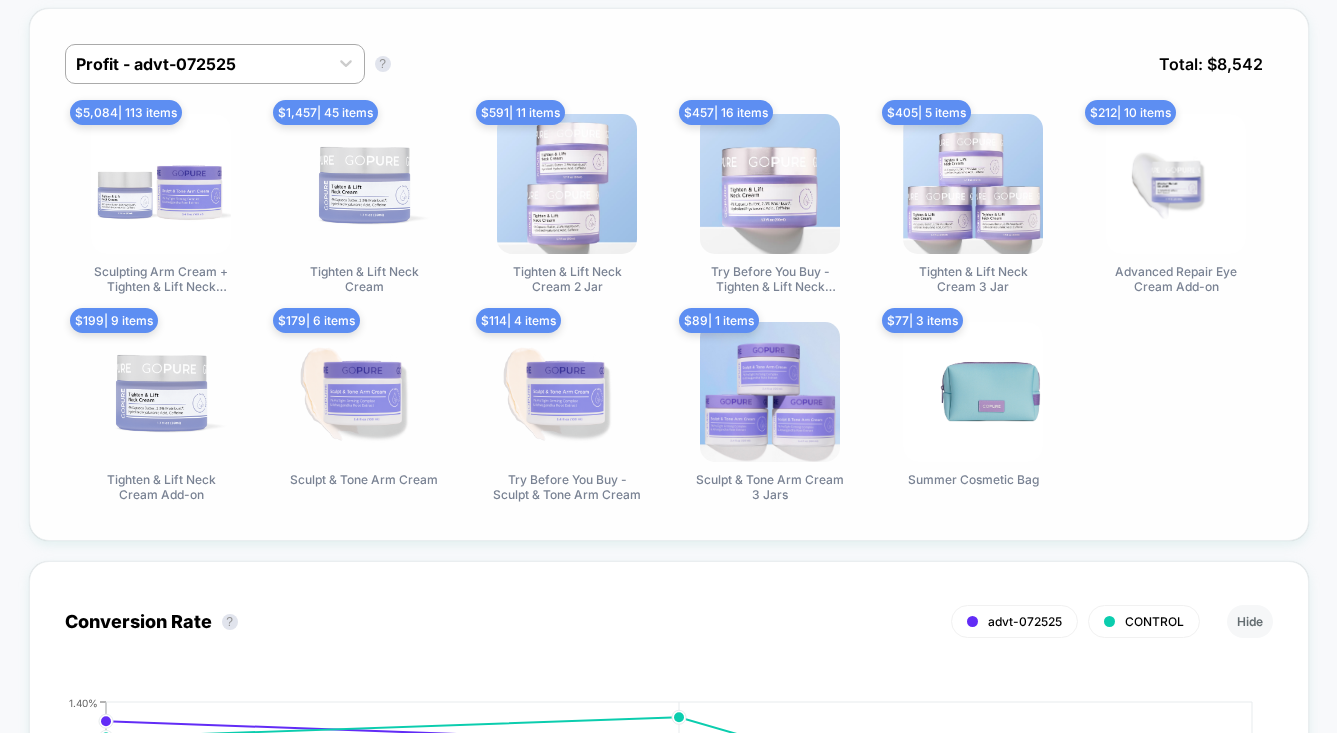 scroll, scrollTop: 1418, scrollLeft: 0, axis: vertical 